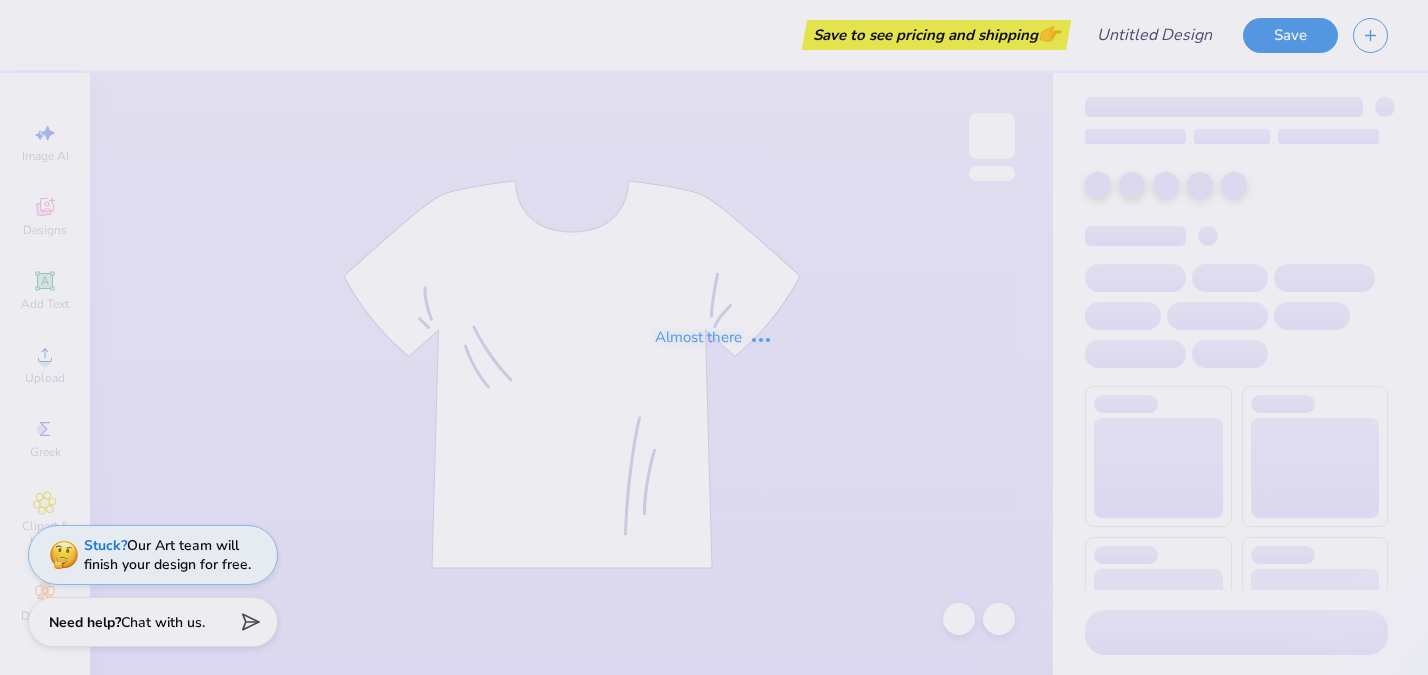 scroll, scrollTop: 0, scrollLeft: 0, axis: both 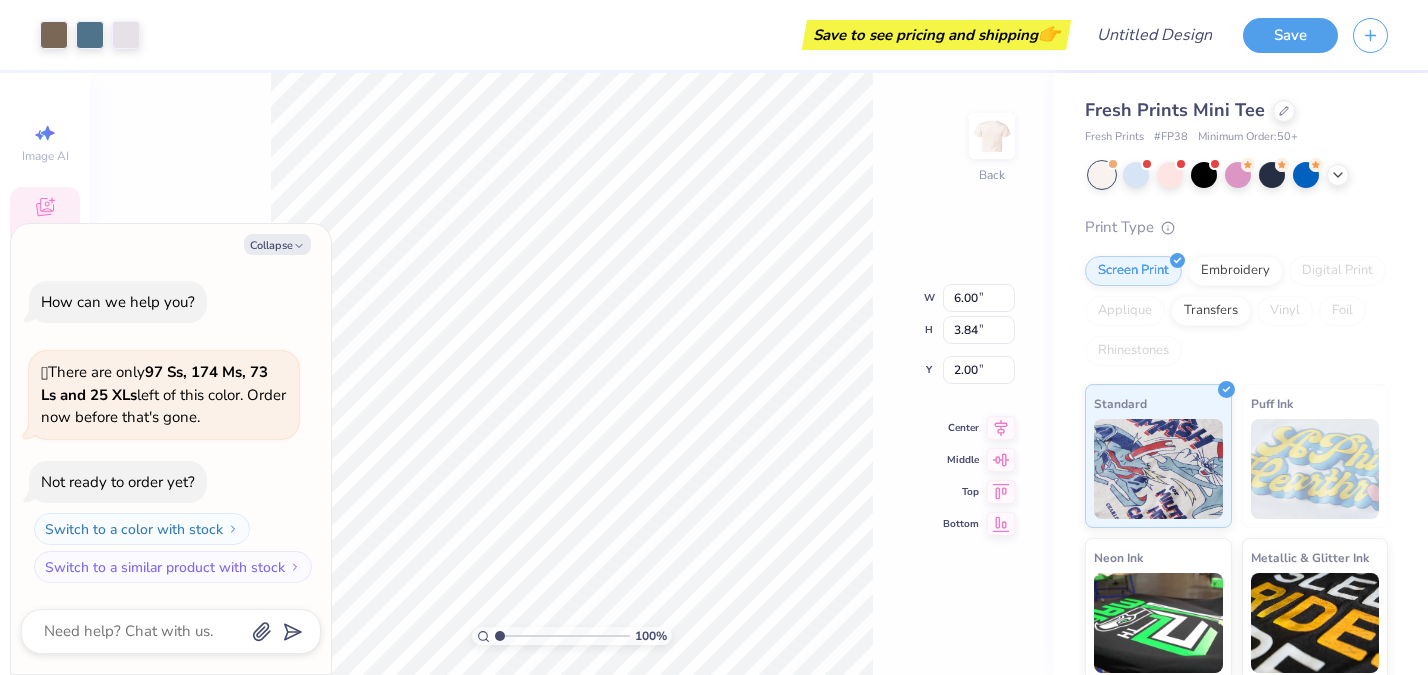 type on "x" 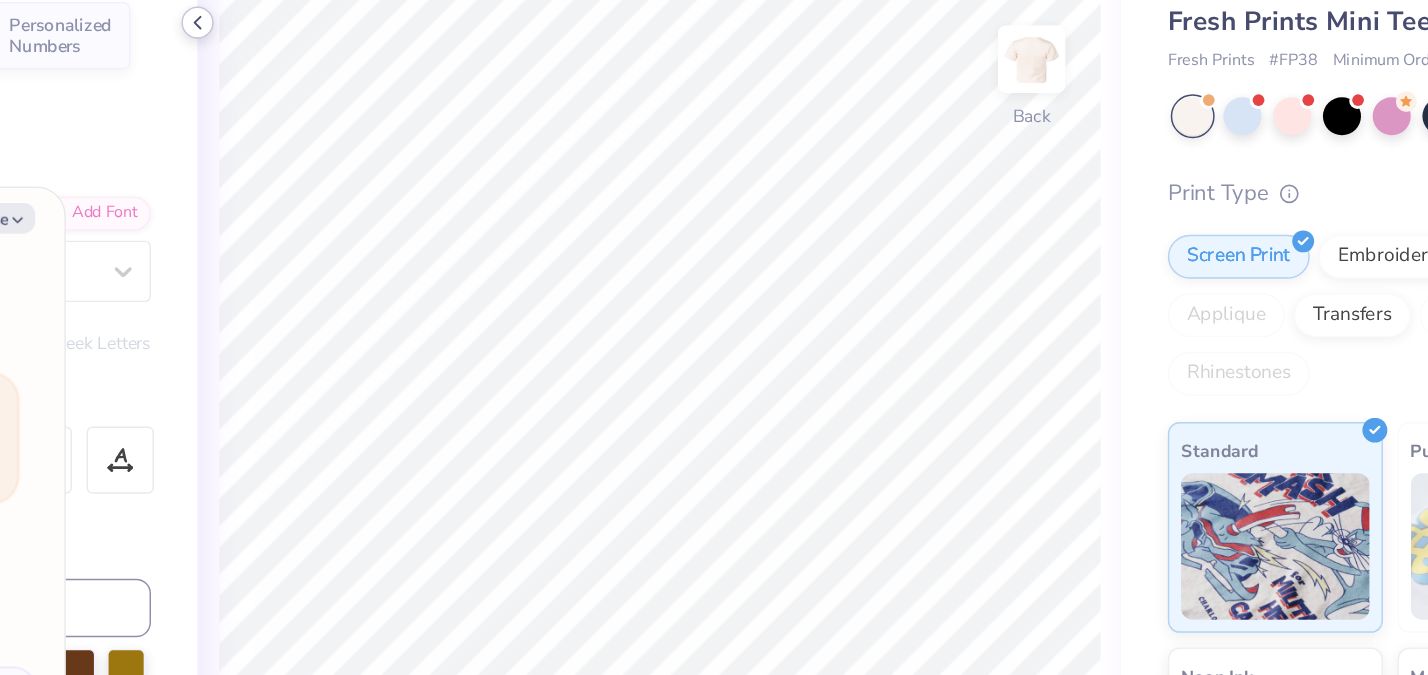 click at bounding box center [422, 111] 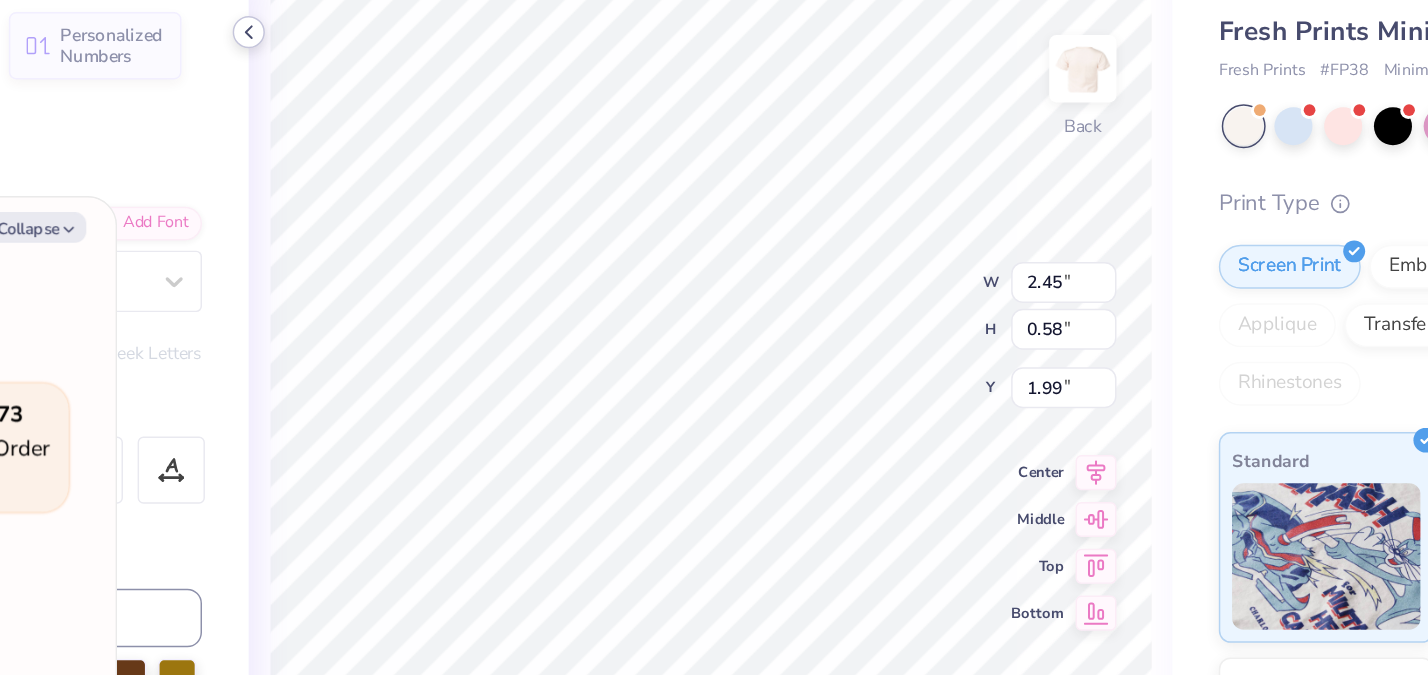 type on "x" 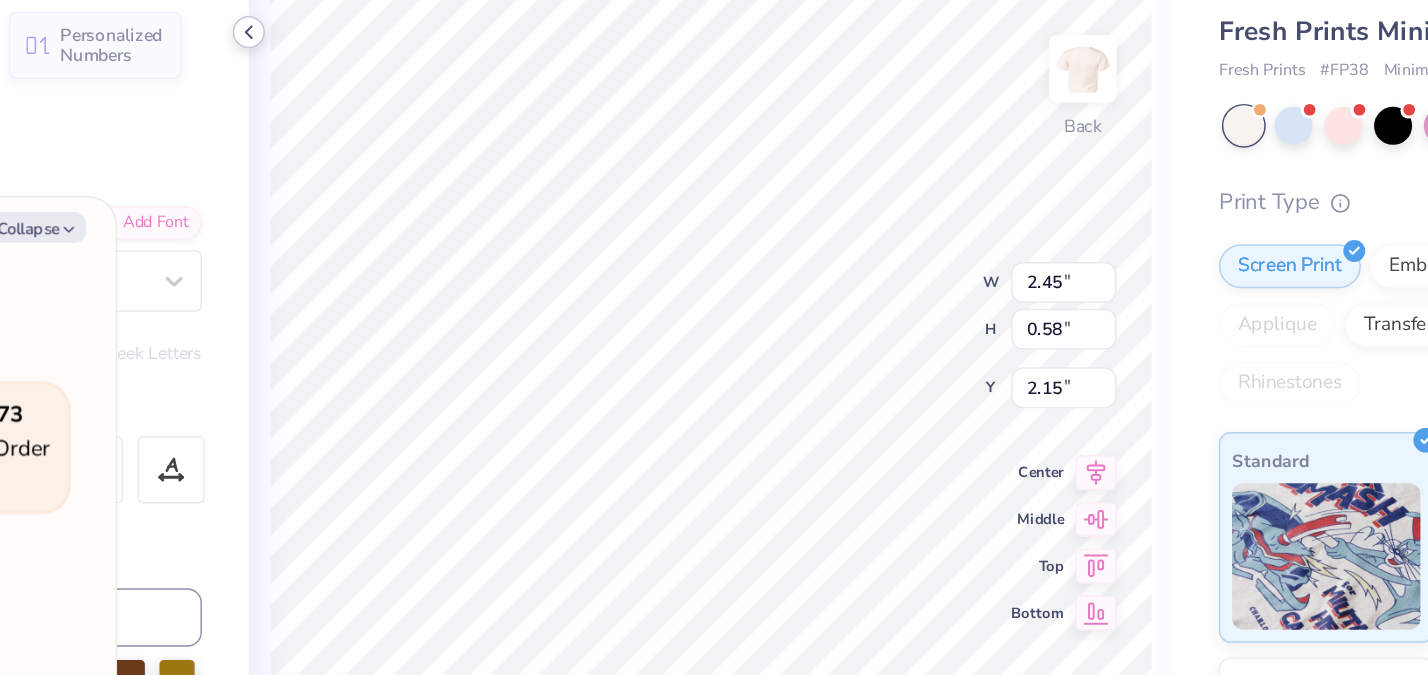 scroll, scrollTop: 0, scrollLeft: 1, axis: horizontal 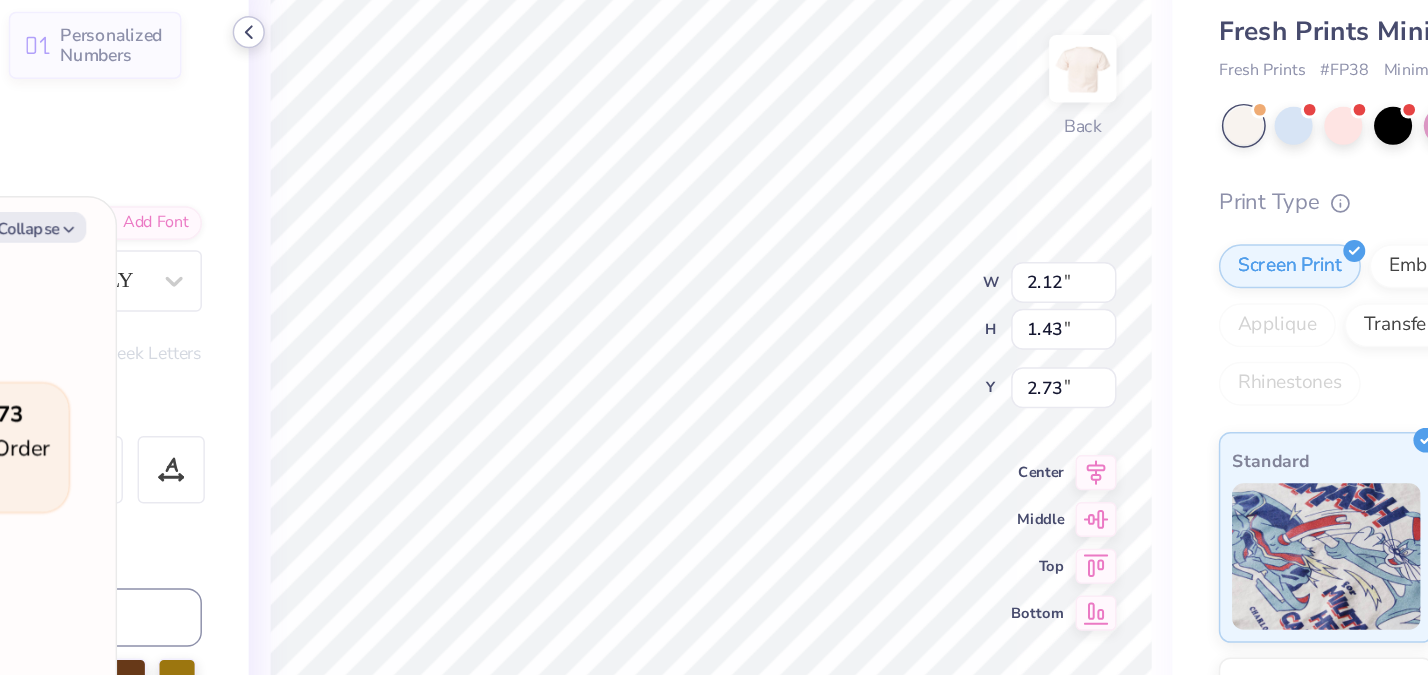 type on "x" 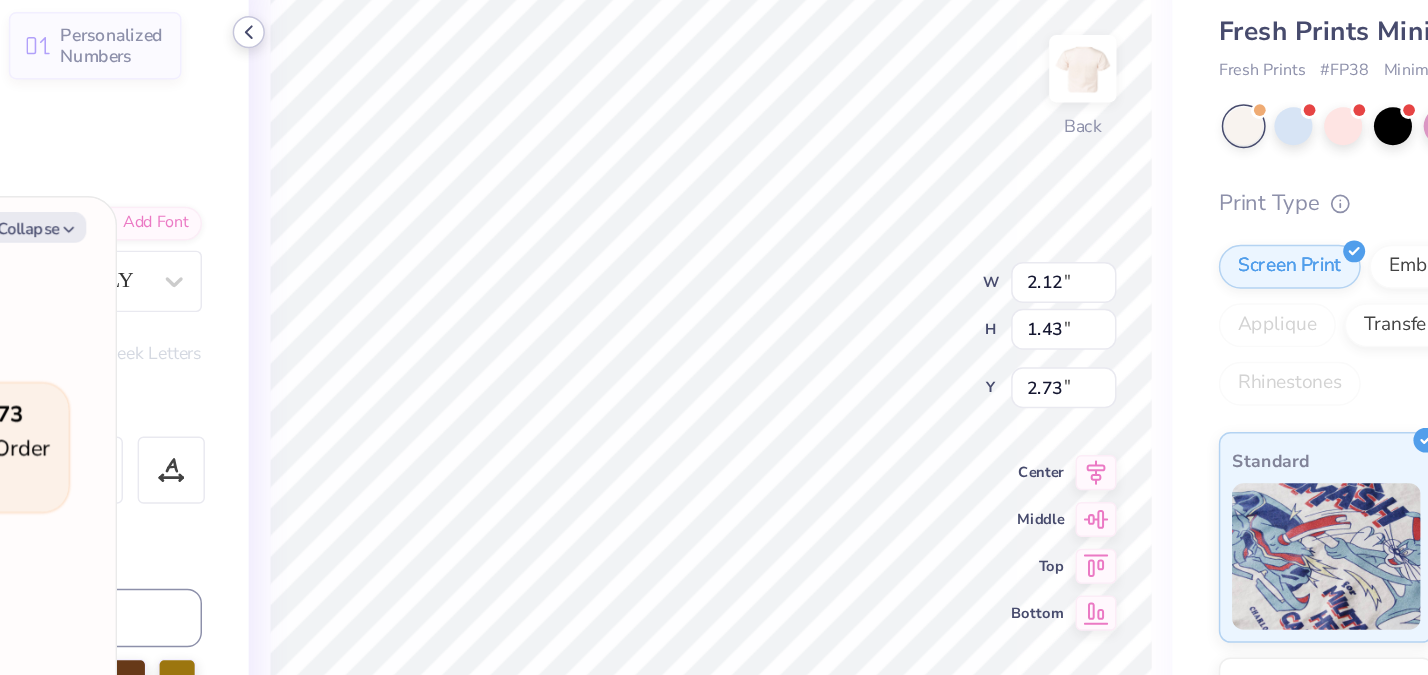 type on "x" 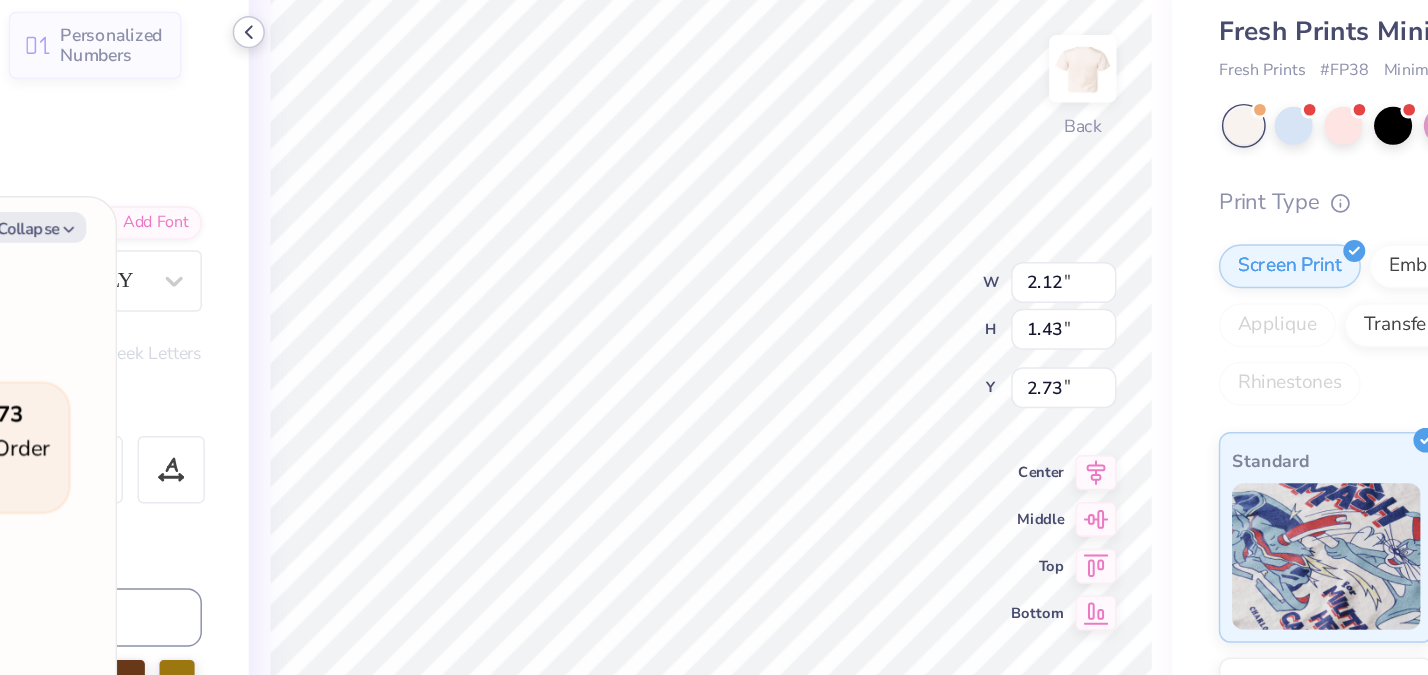 type on "x" 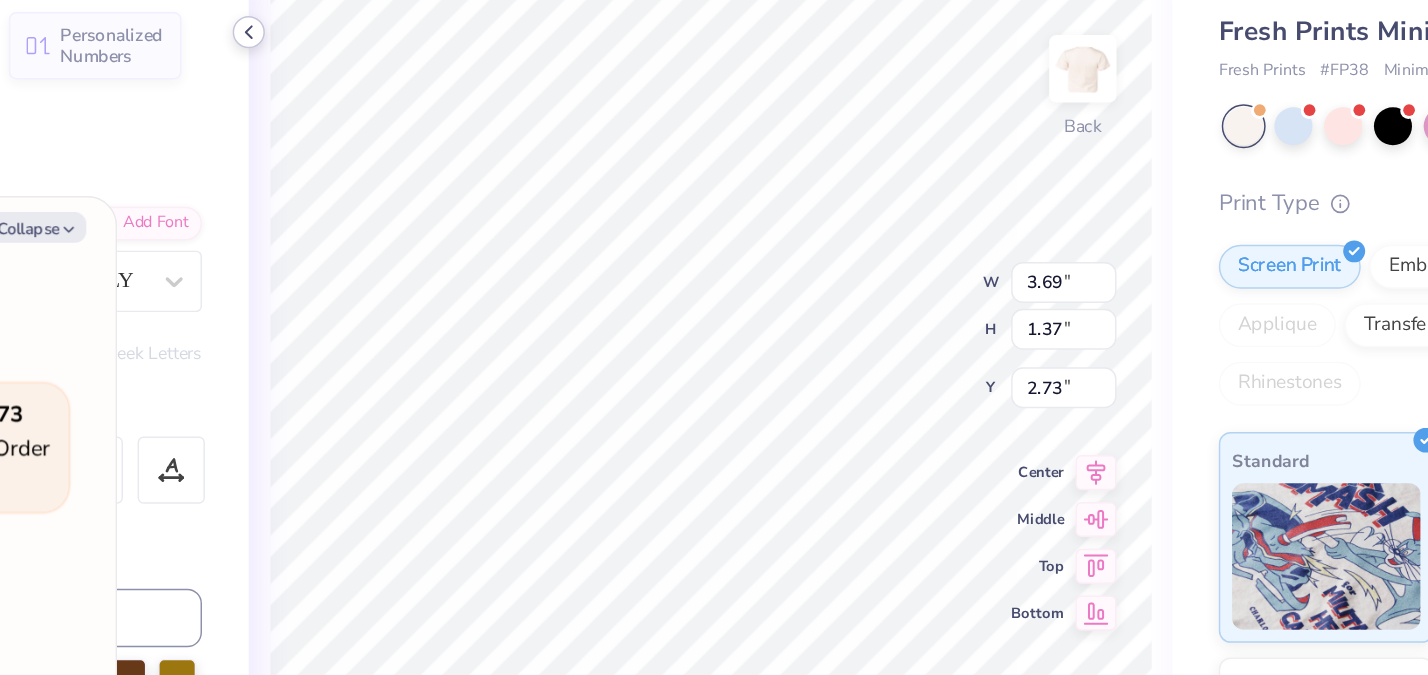 type on "x" 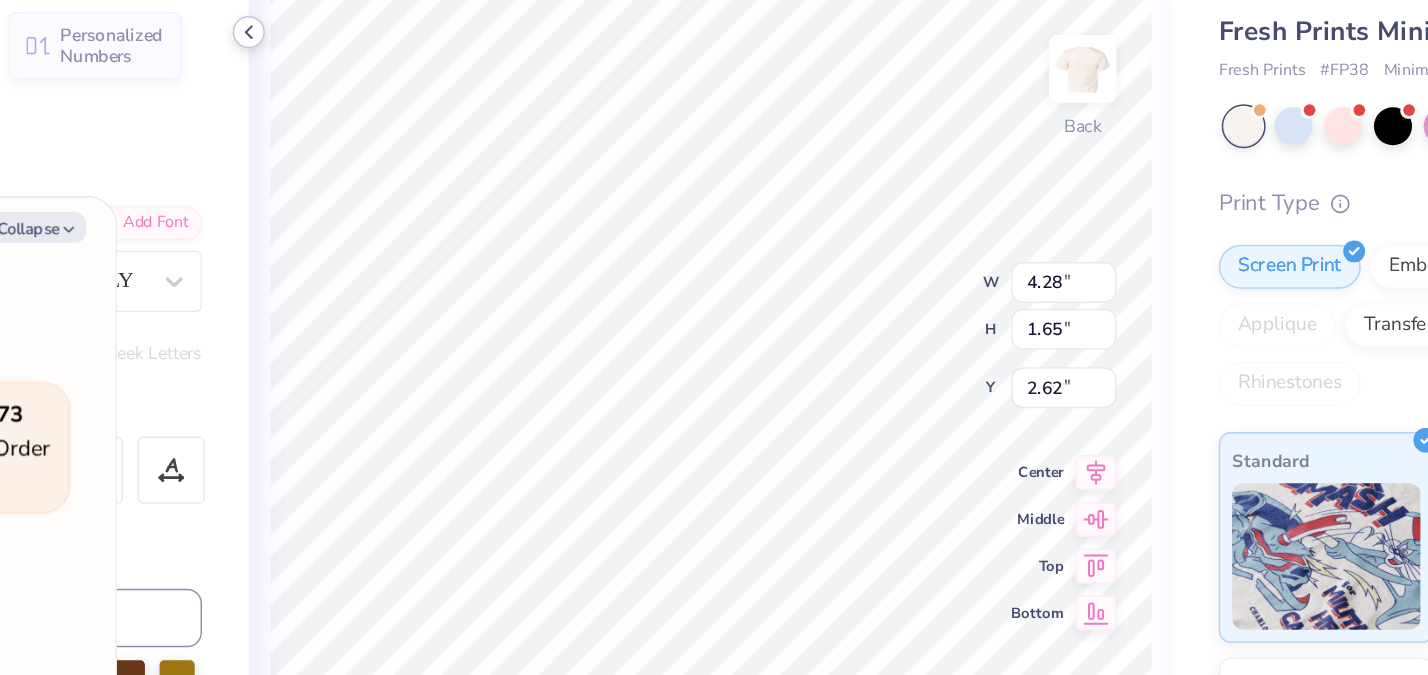 type on "x" 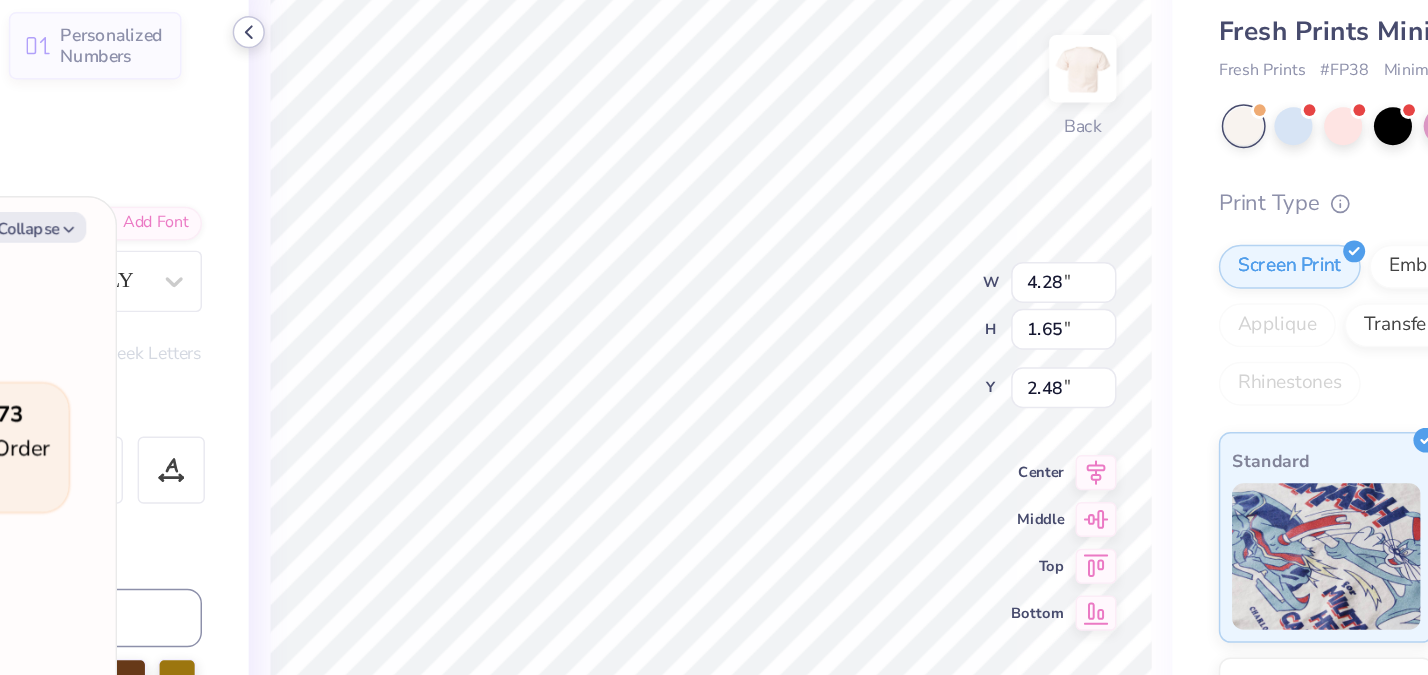 type on "x" 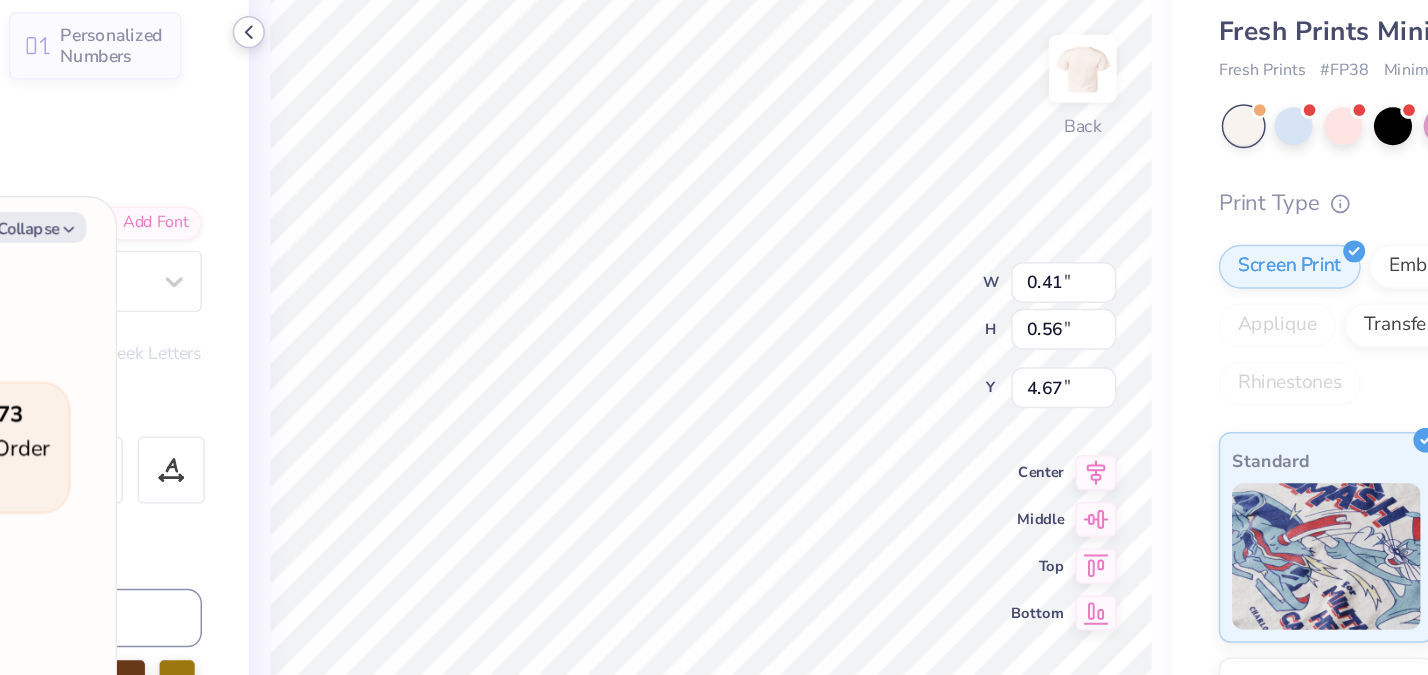 type on "x" 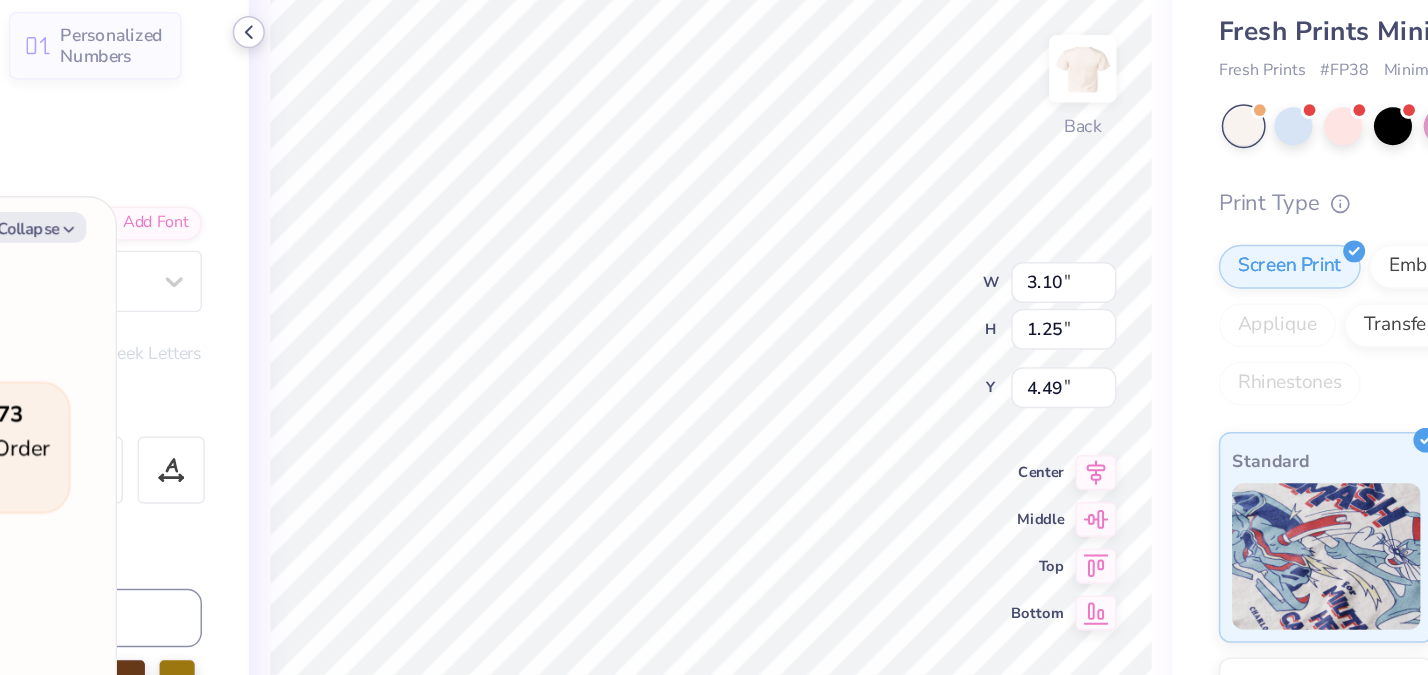 type on "x" 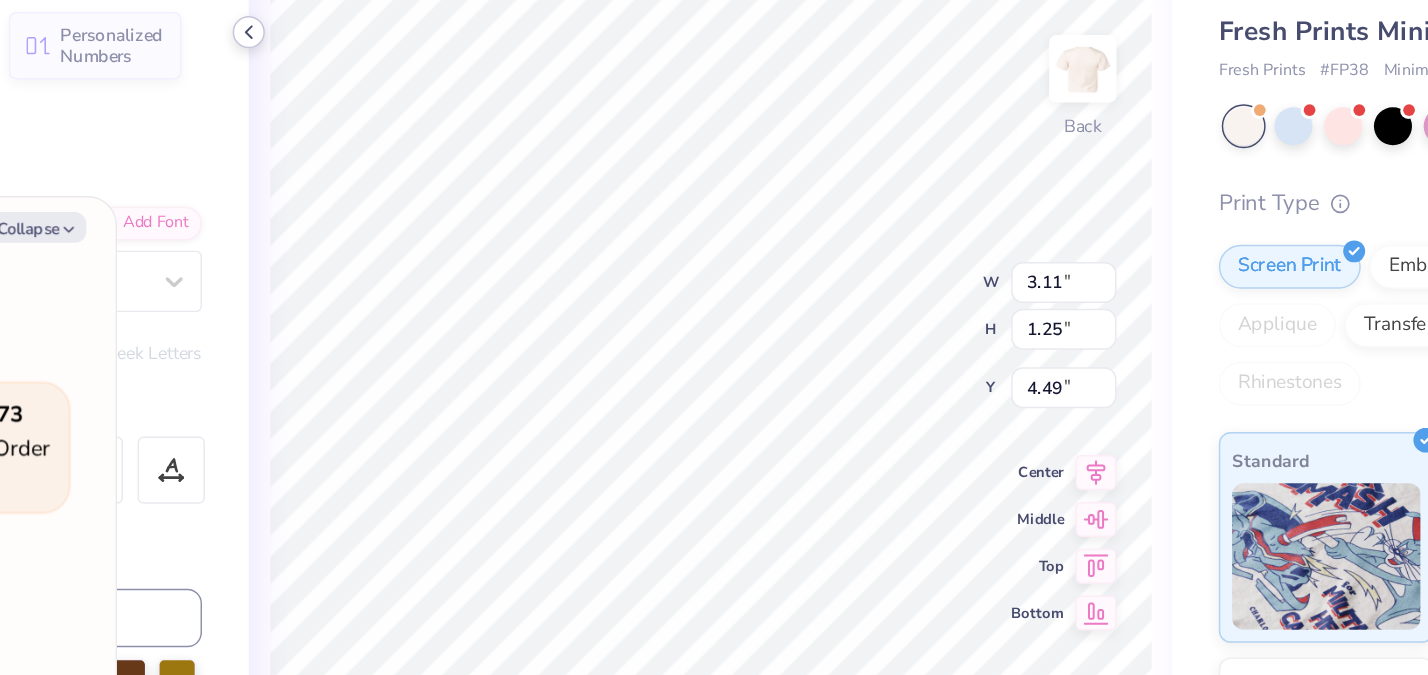 type on "x" 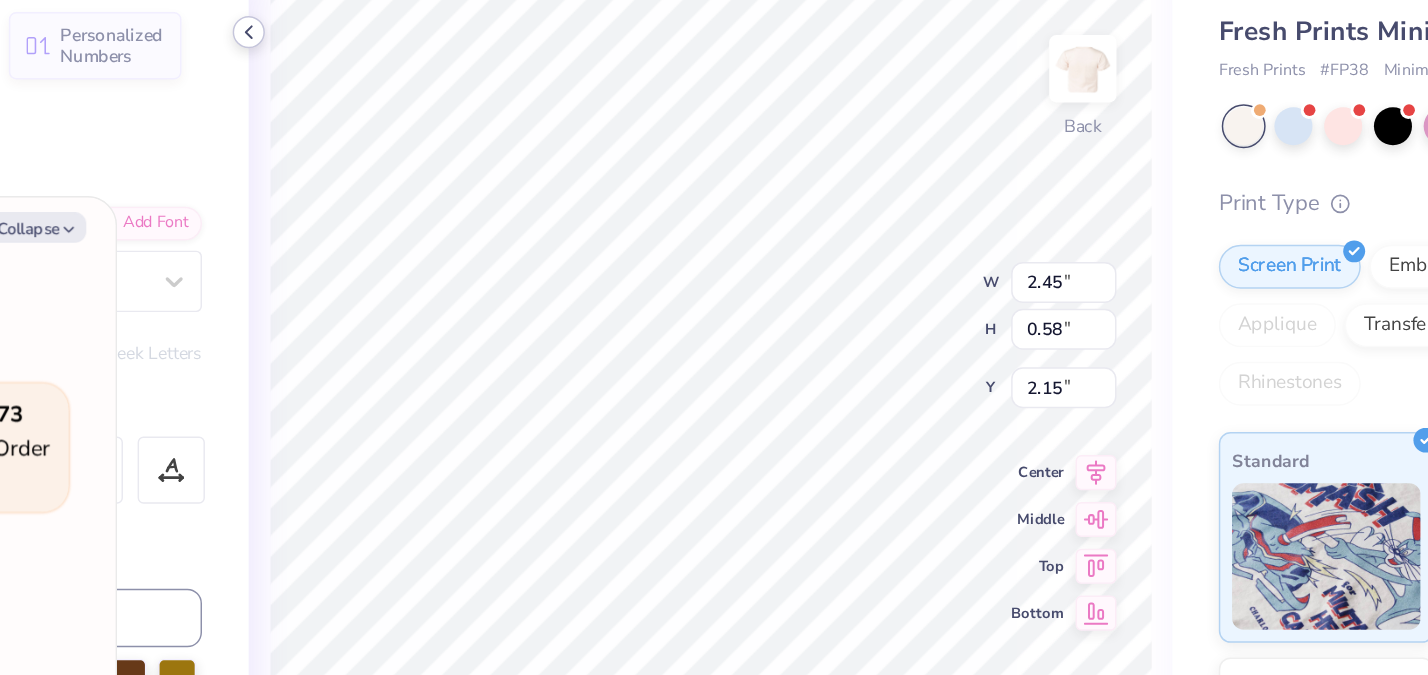 type on "x" 